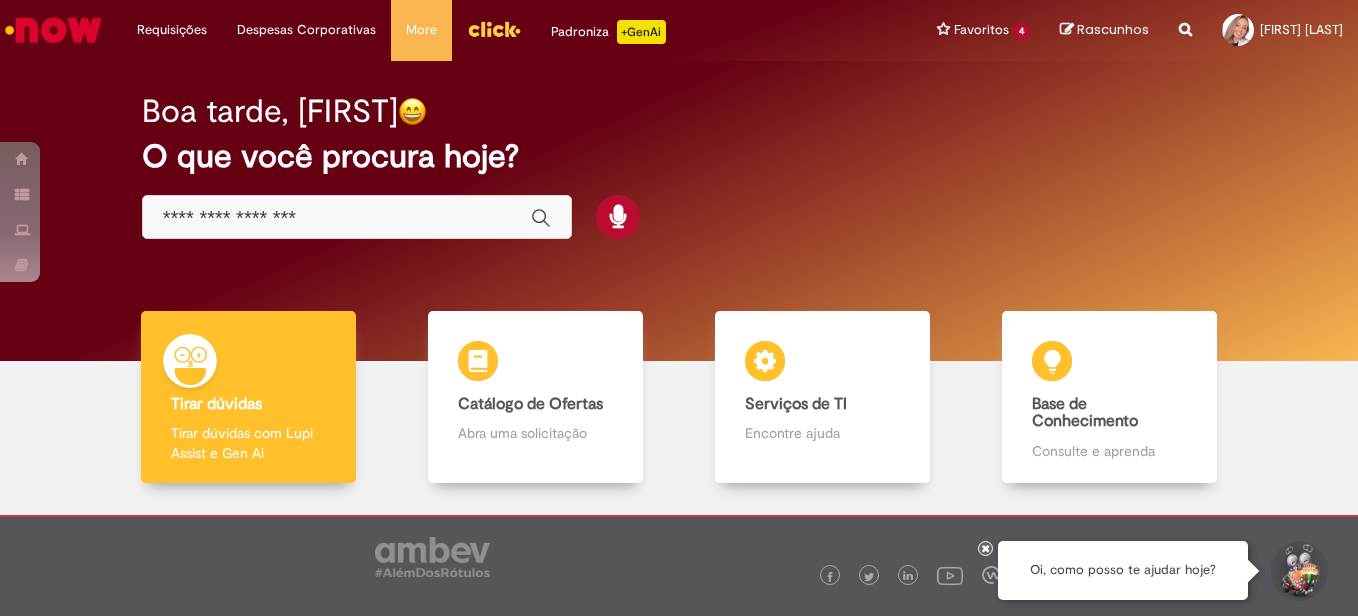 scroll, scrollTop: 0, scrollLeft: 0, axis: both 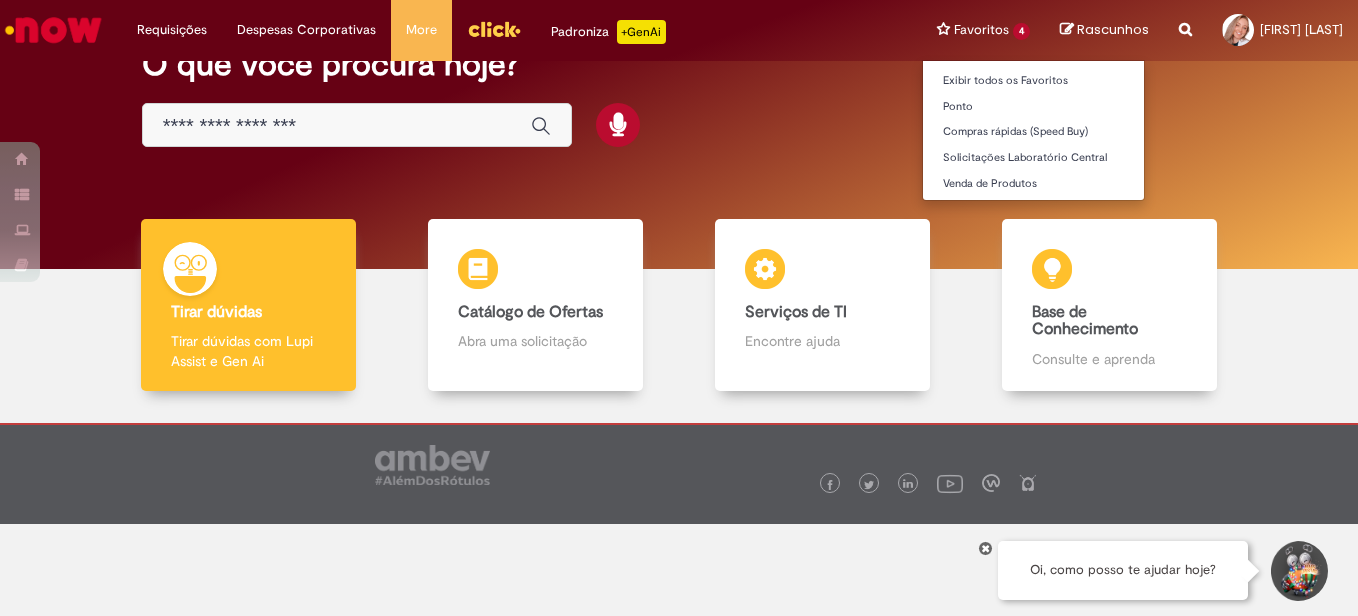 click on "Favoritos   4
Exibir todos os Favoritos
Ponto
Compras rápidas (Speed Buy)
Solicitações Laboratório Central
Venda de Produtos" at bounding box center [983, 30] 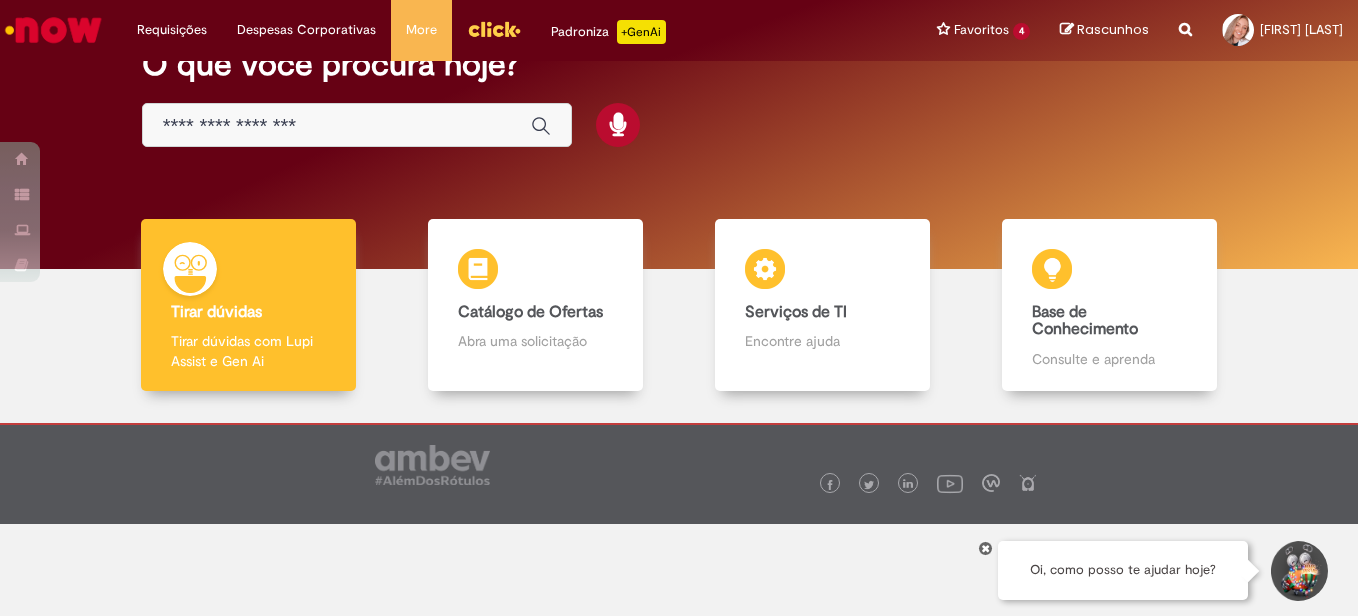 click at bounding box center [337, 126] 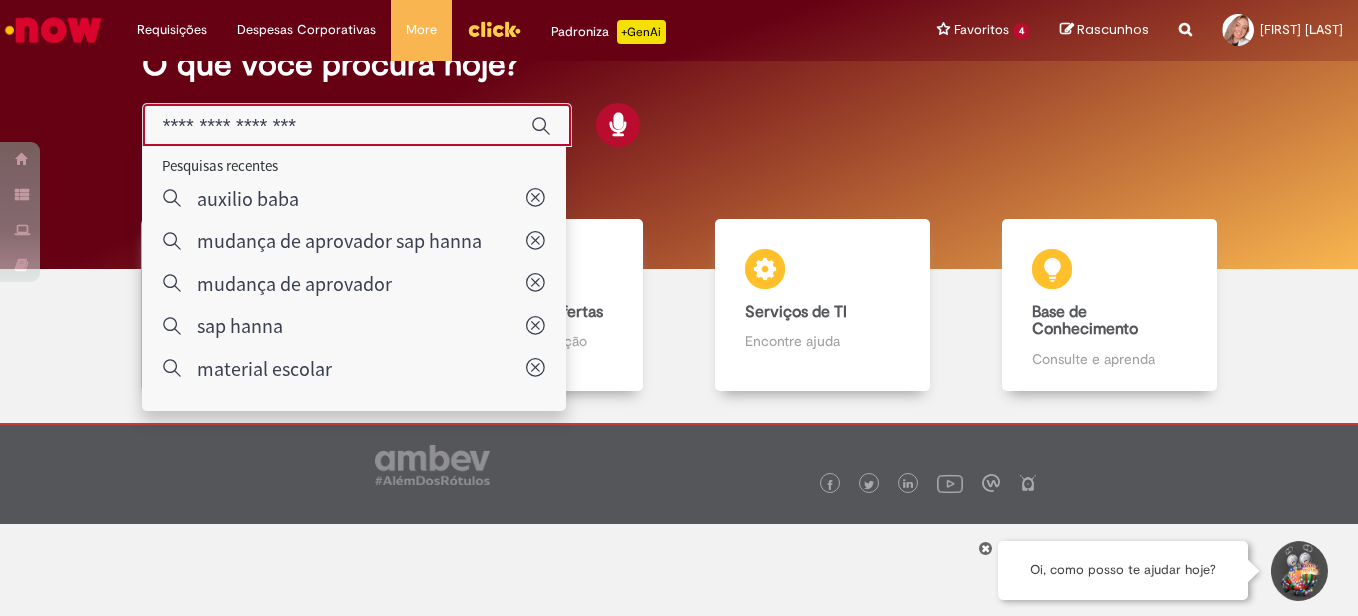 type on "**********" 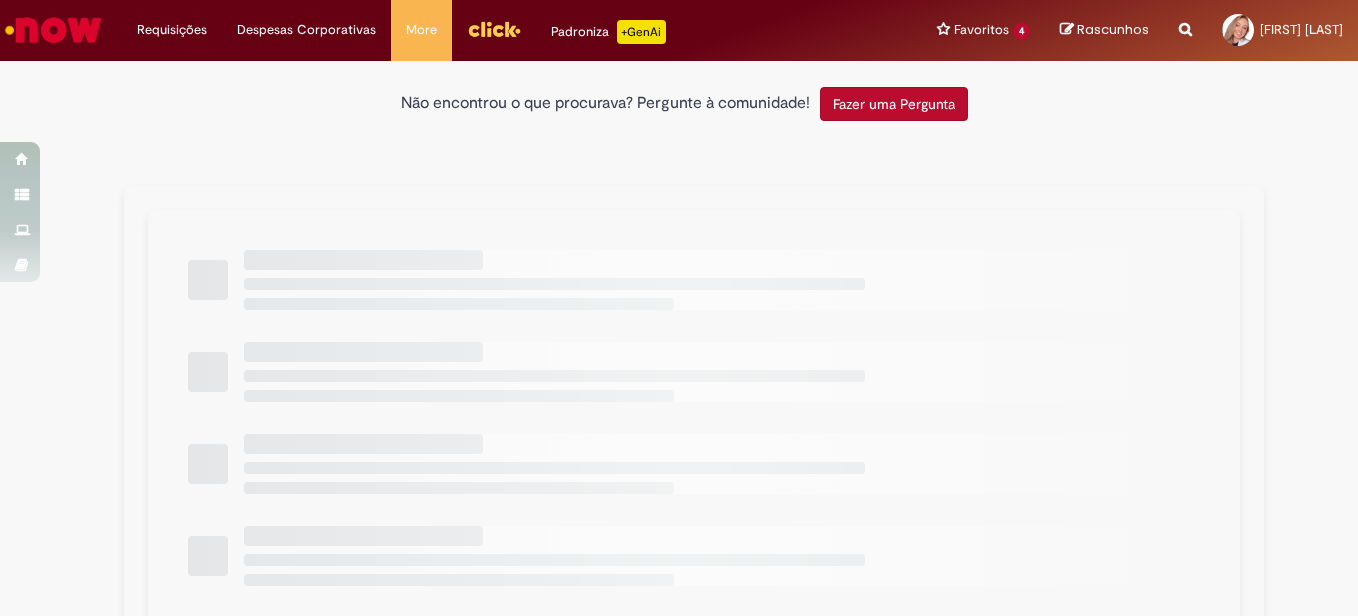 scroll, scrollTop: 0, scrollLeft: 0, axis: both 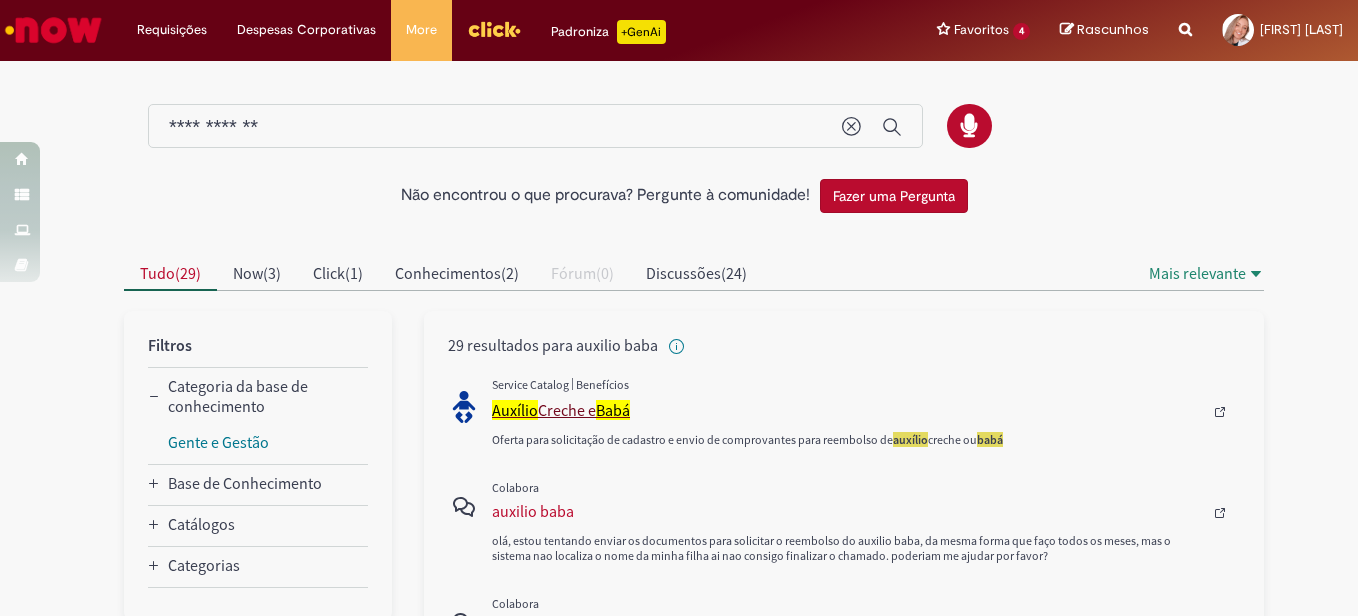 click on "Auxílio" at bounding box center [515, 410] 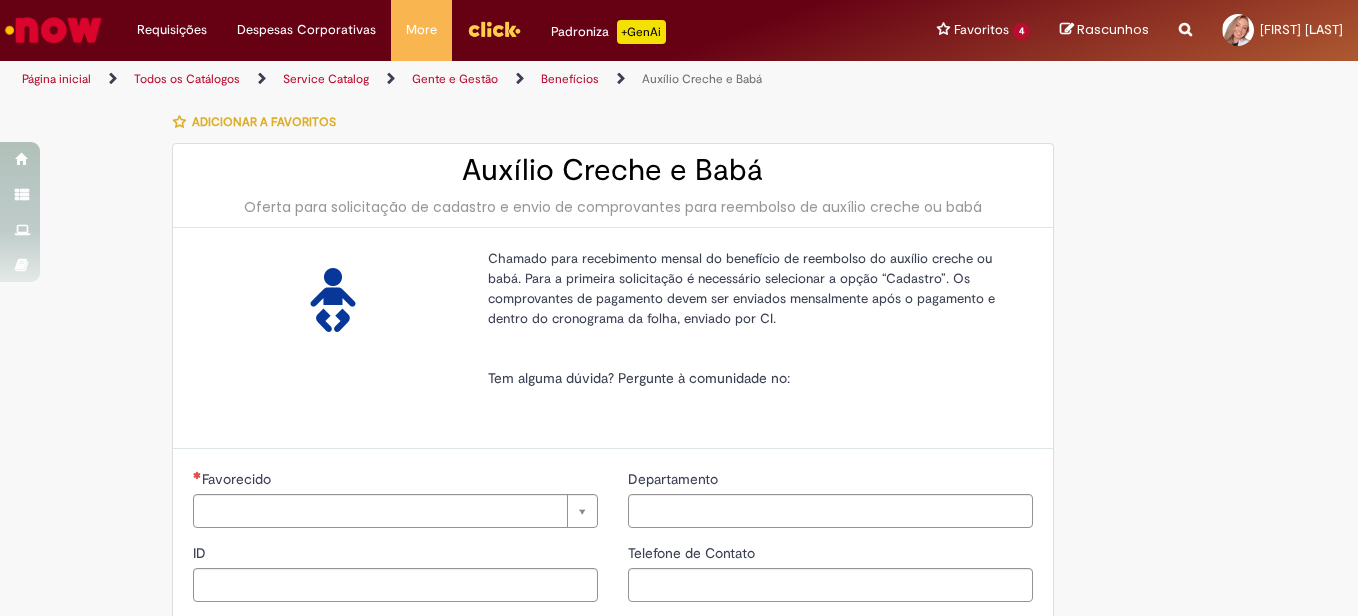 type on "********" 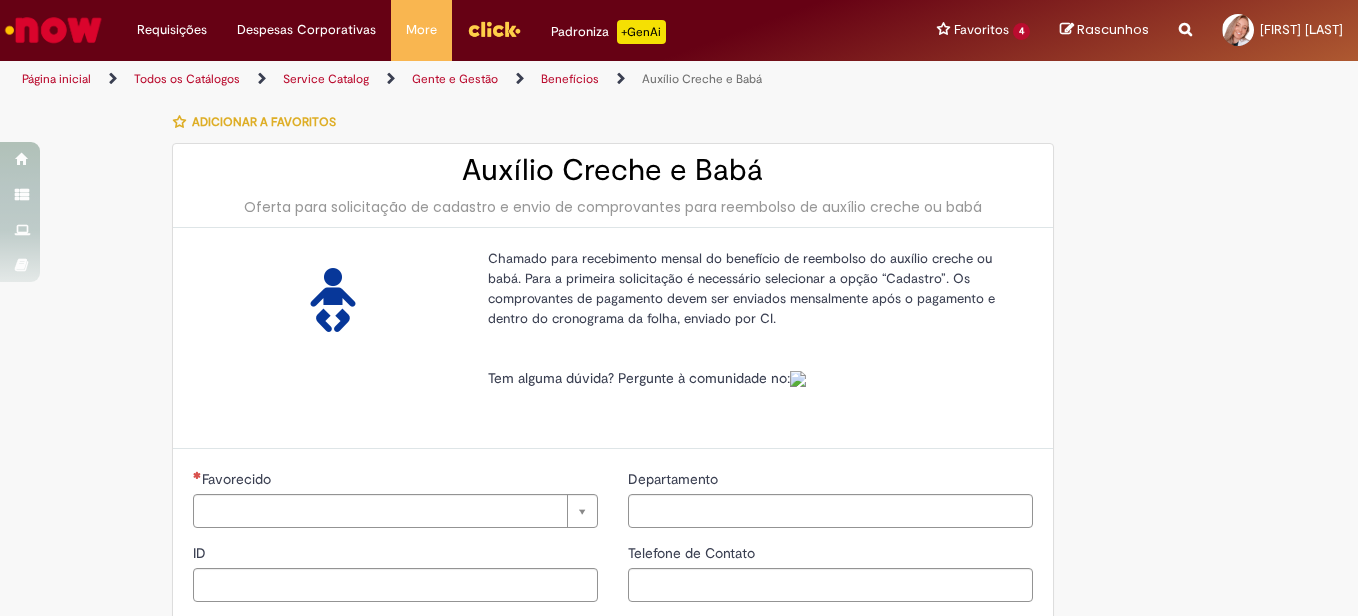 type on "**********" 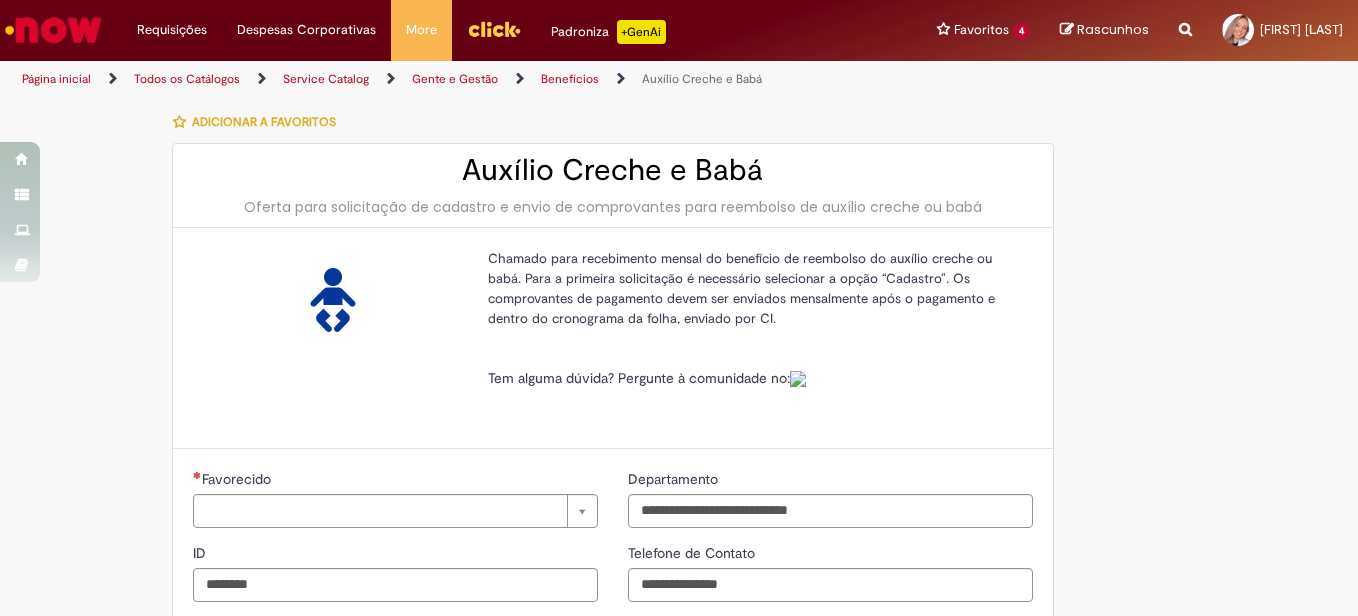 type on "**********" 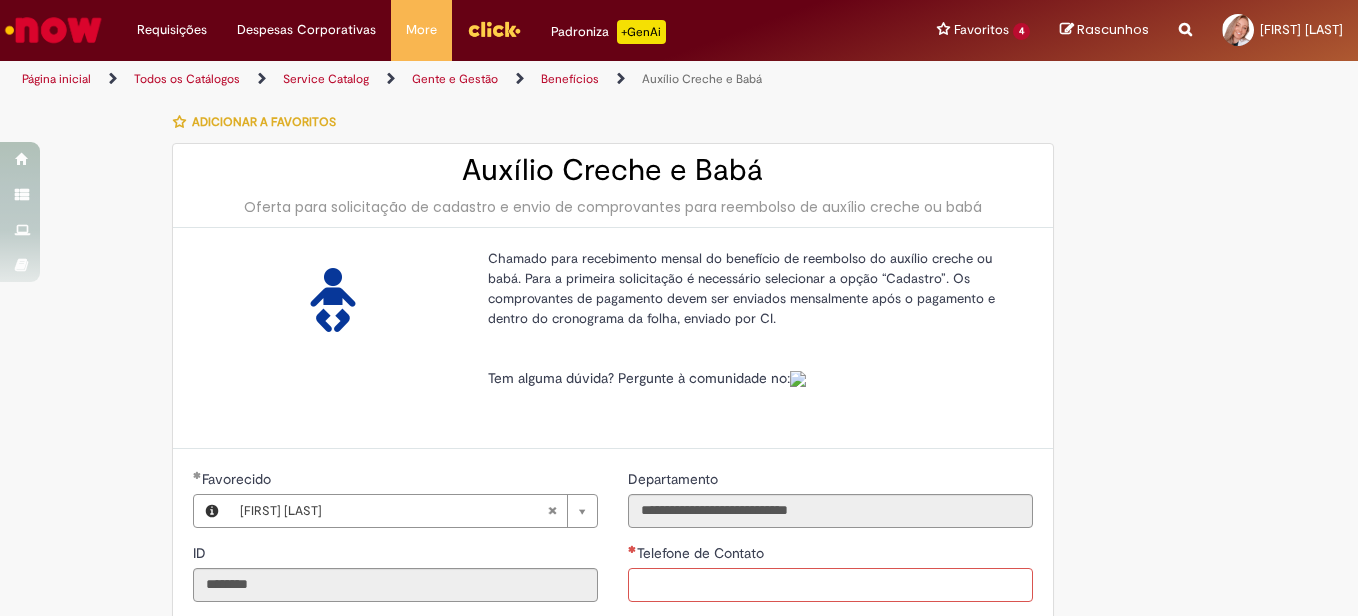 type on "**********" 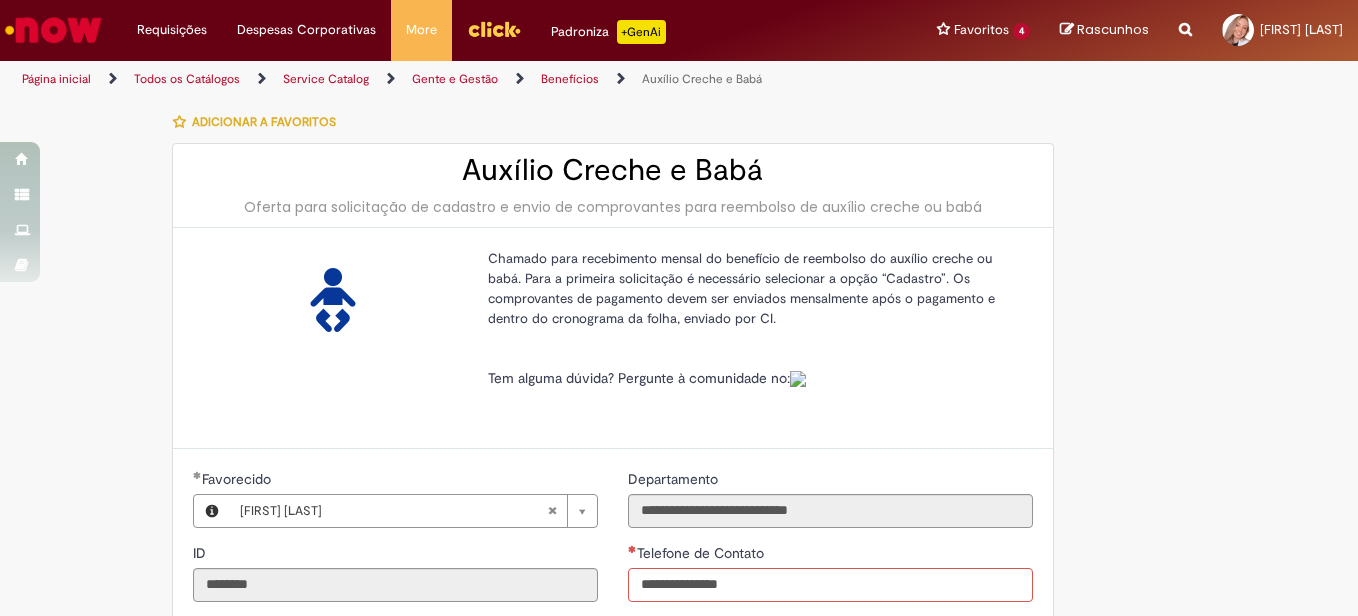 type 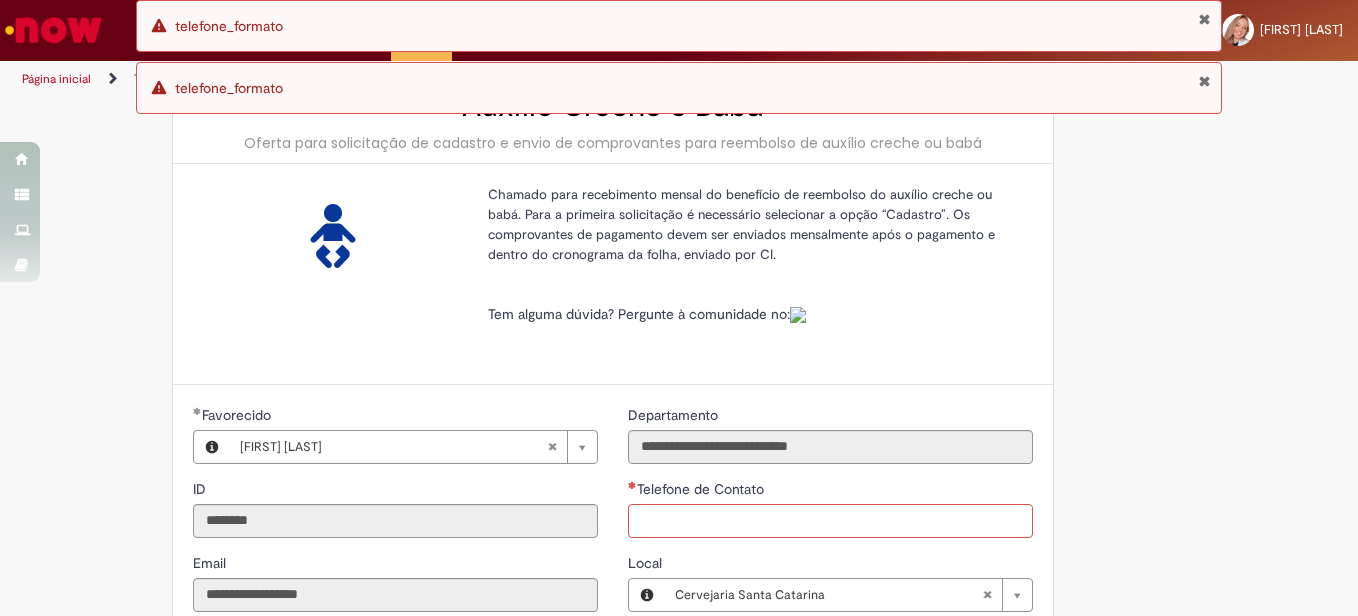scroll, scrollTop: 0, scrollLeft: 0, axis: both 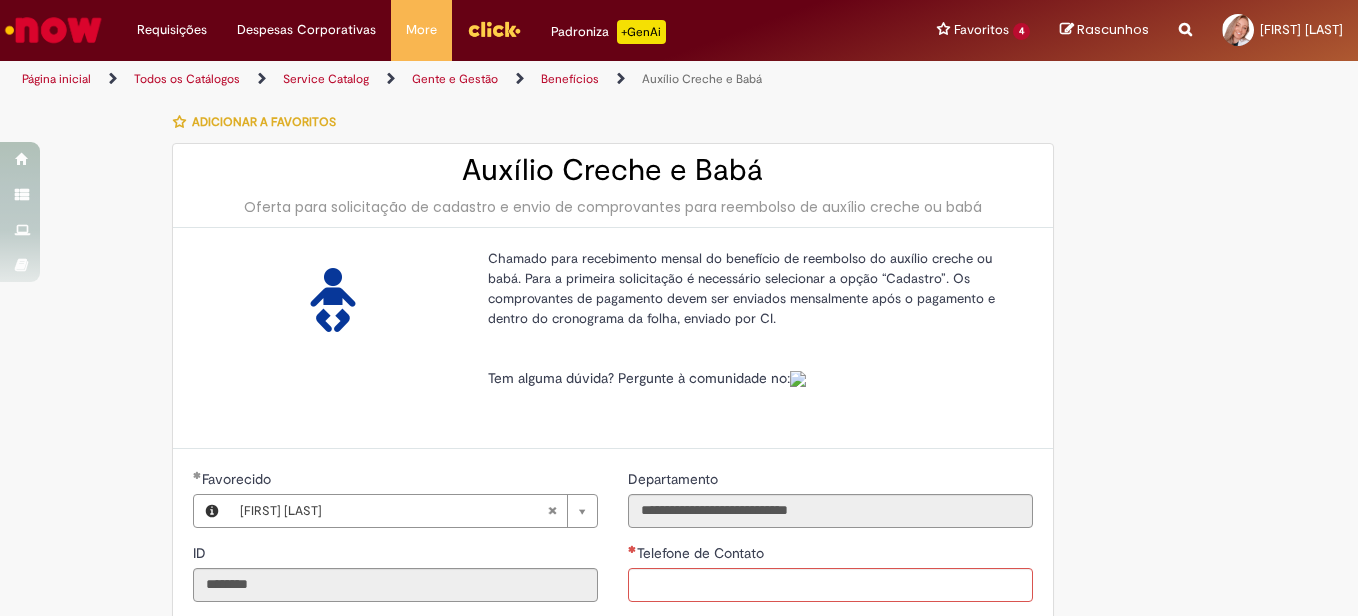 click at bounding box center (798, 379) 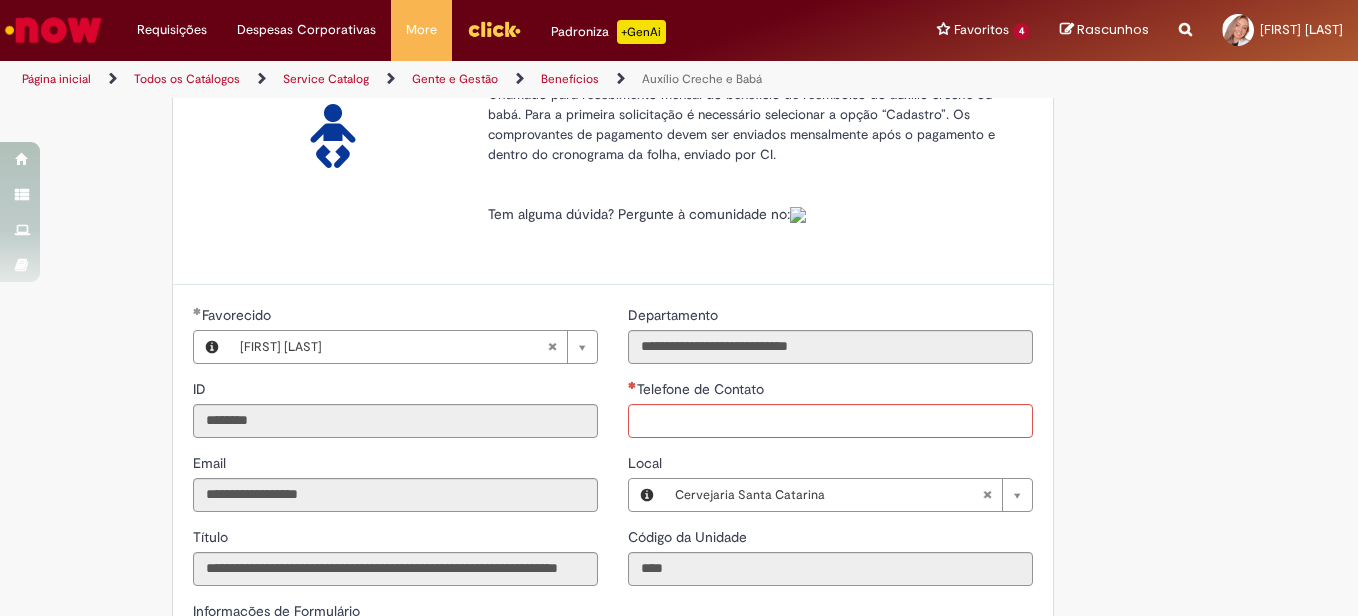 scroll, scrollTop: 0, scrollLeft: 0, axis: both 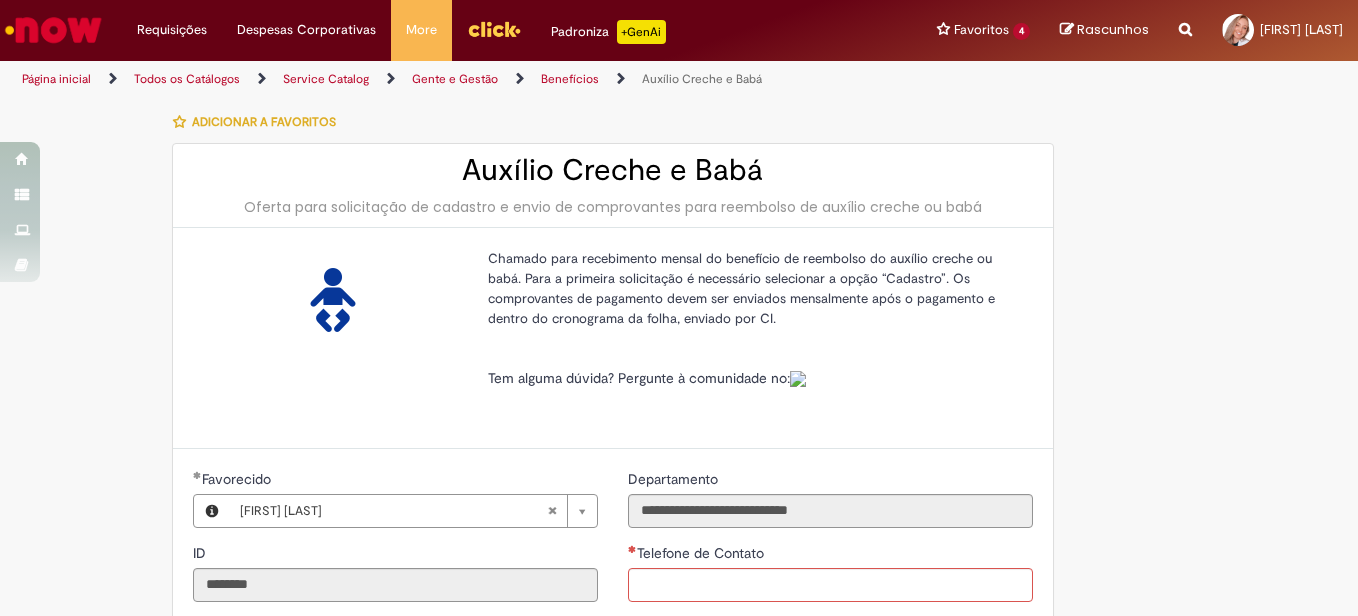 click at bounding box center (333, 300) 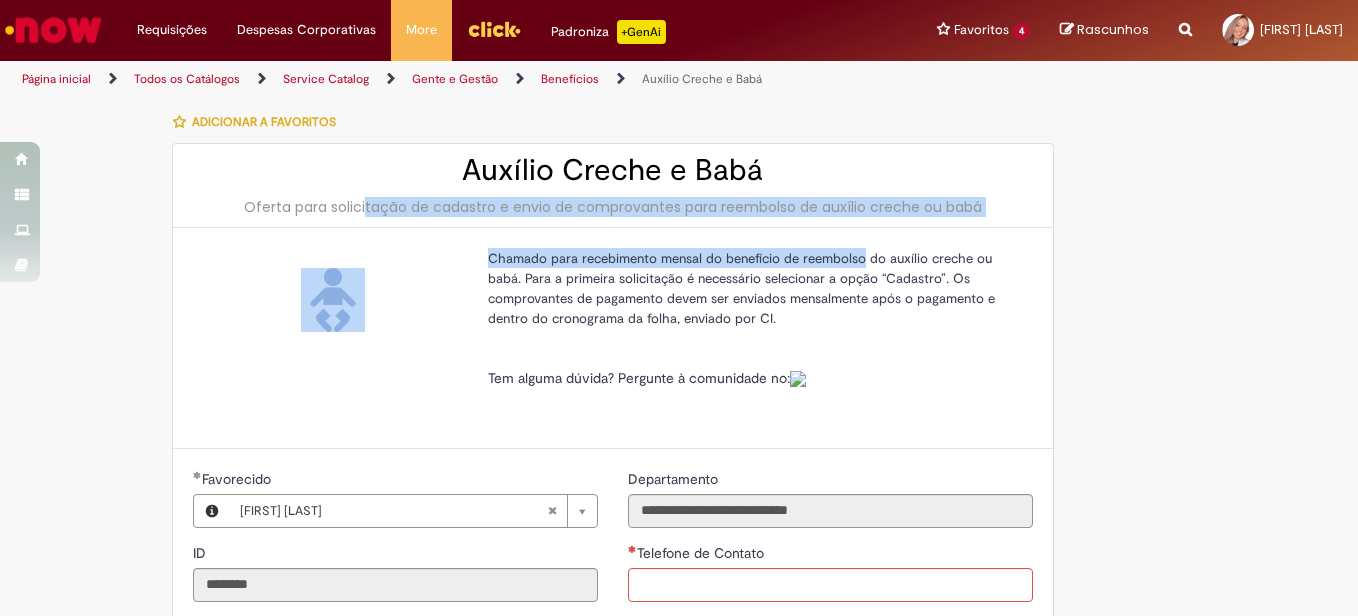 drag, startPoint x: 317, startPoint y: 208, endPoint x: 857, endPoint y: 244, distance: 541.19867 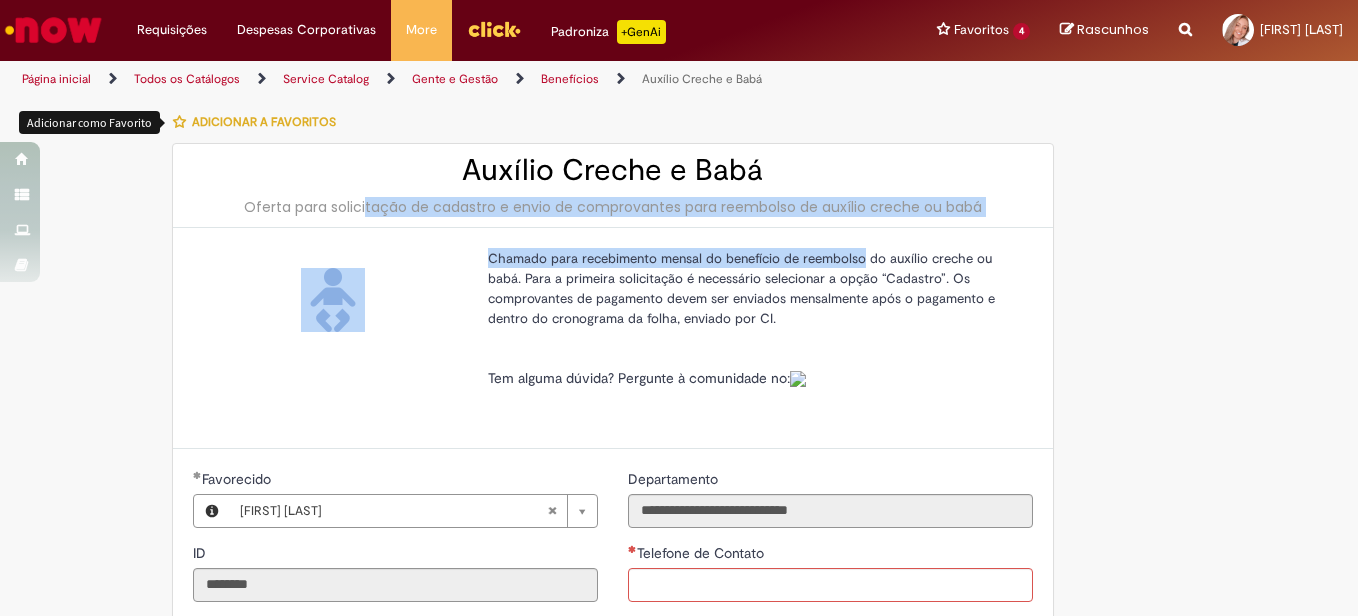 click on "Adicionar a Favoritos" at bounding box center (259, 122) 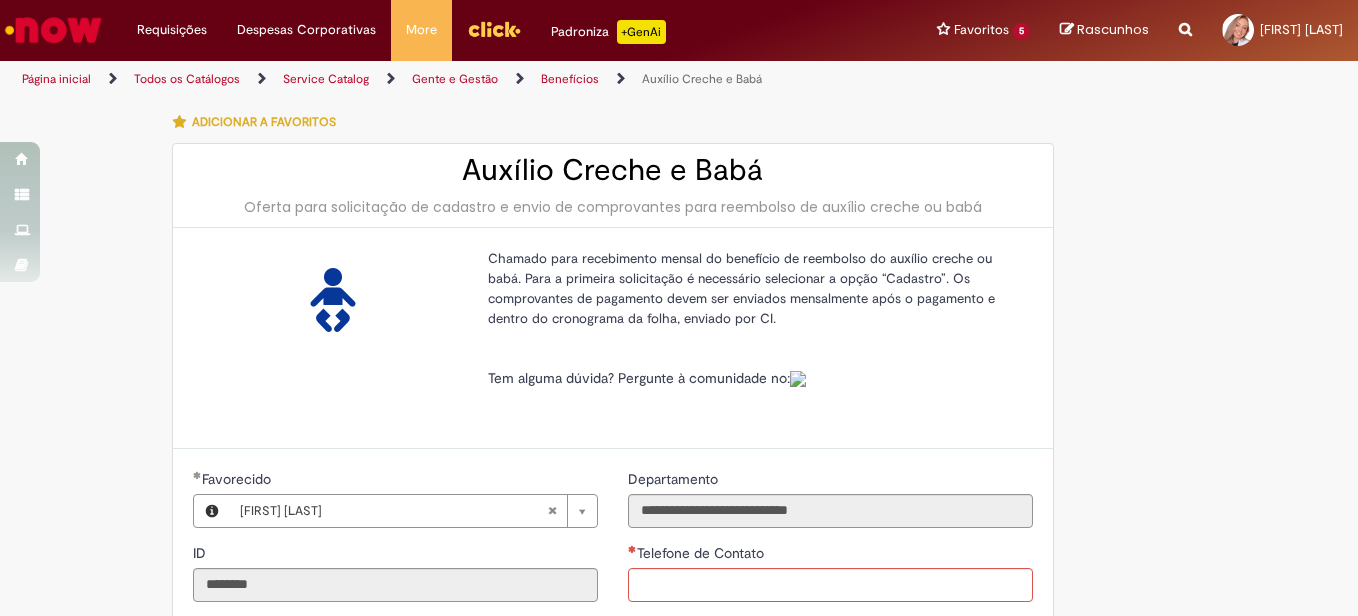 click at bounding box center [1185, 18] 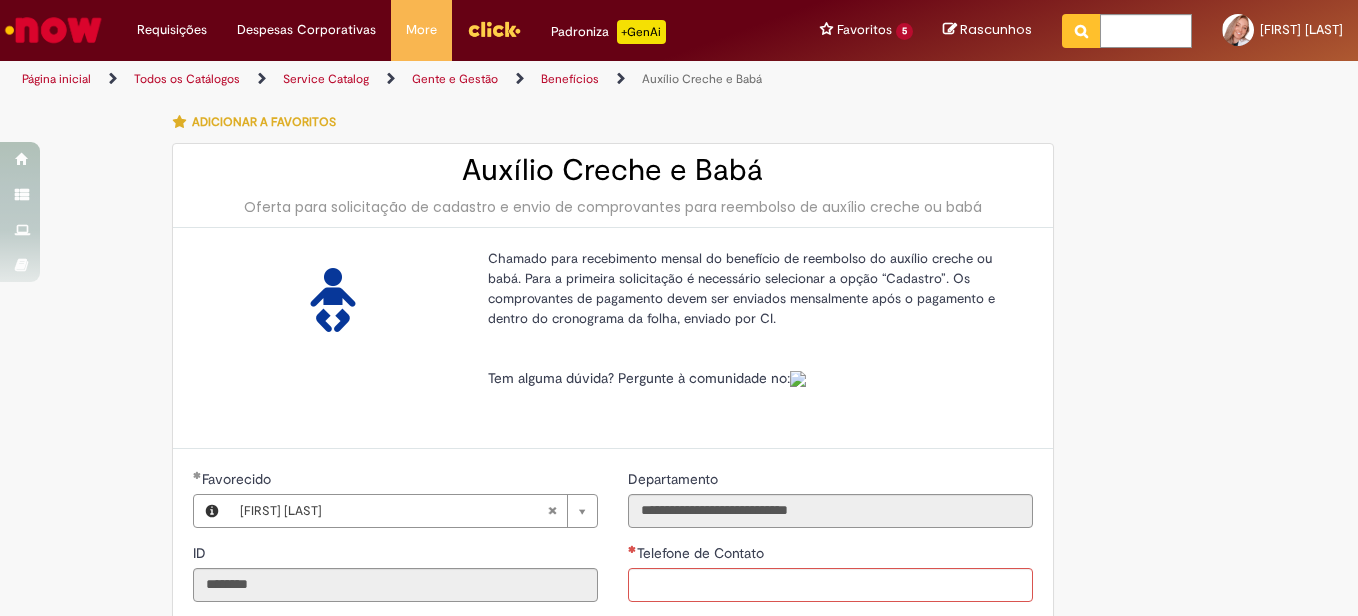 click at bounding box center (53, 30) 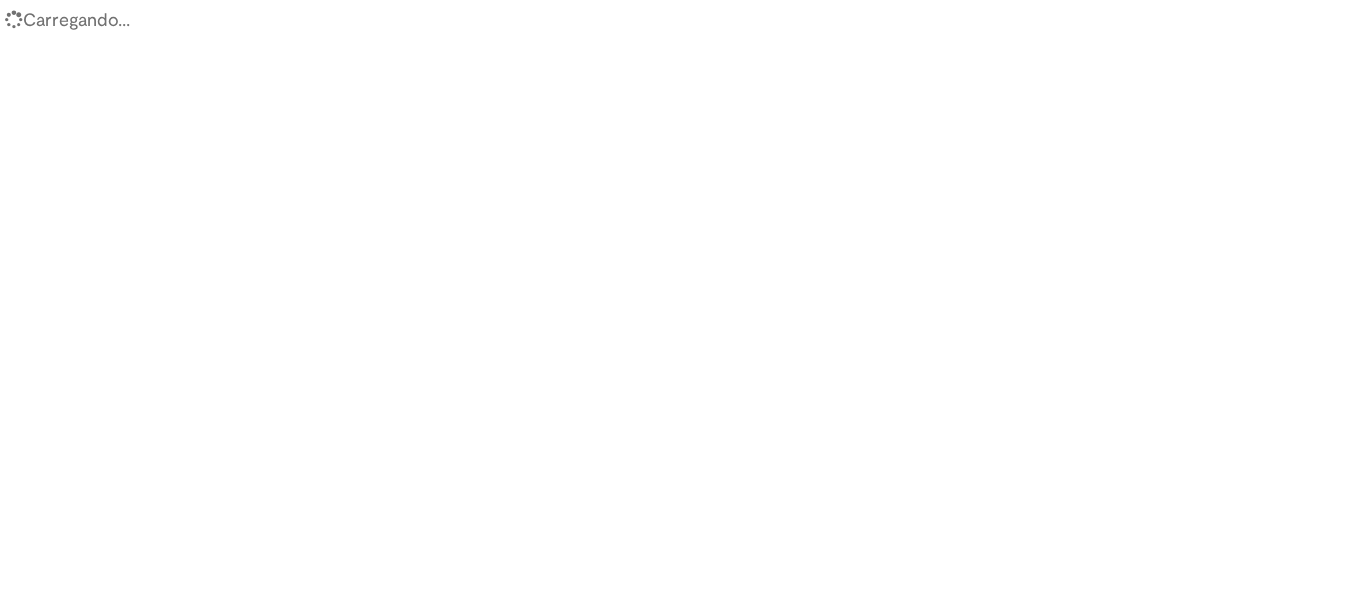 scroll, scrollTop: 0, scrollLeft: 0, axis: both 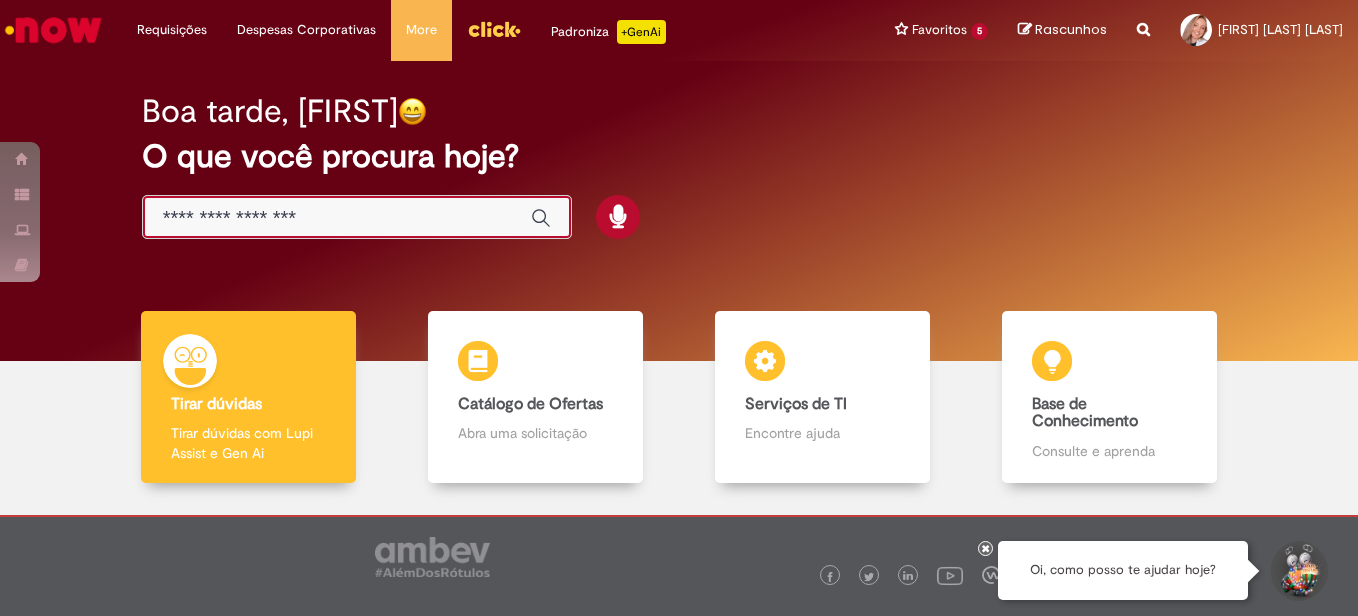 click at bounding box center (337, 218) 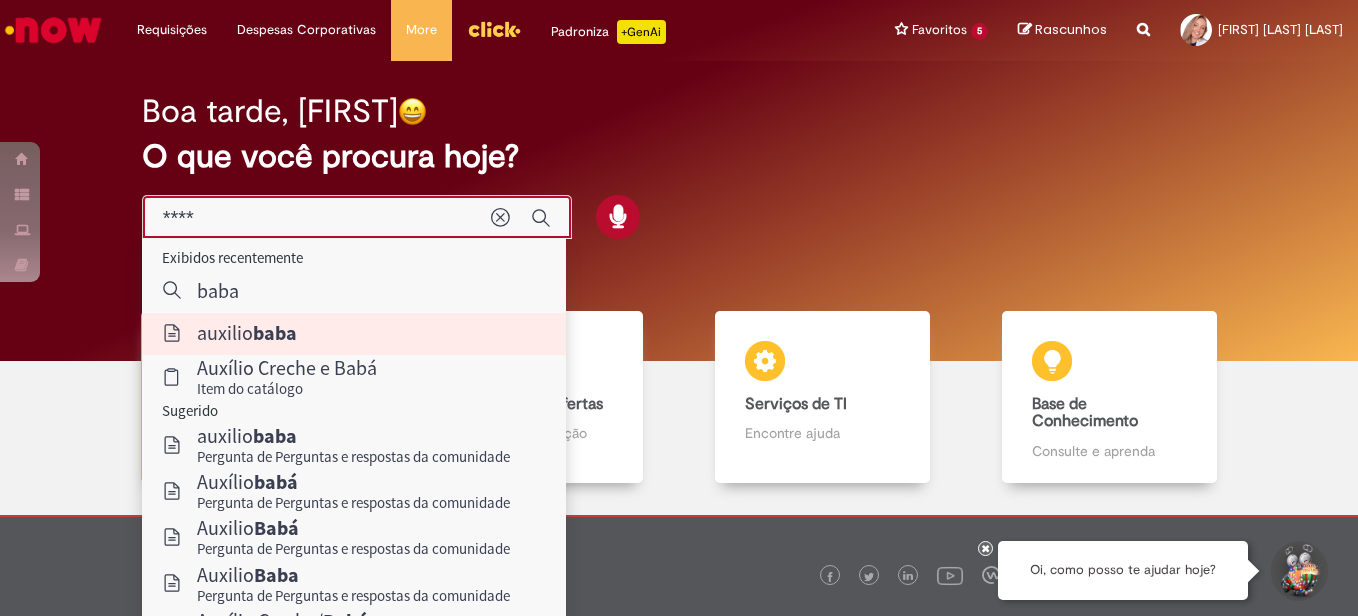 type on "**********" 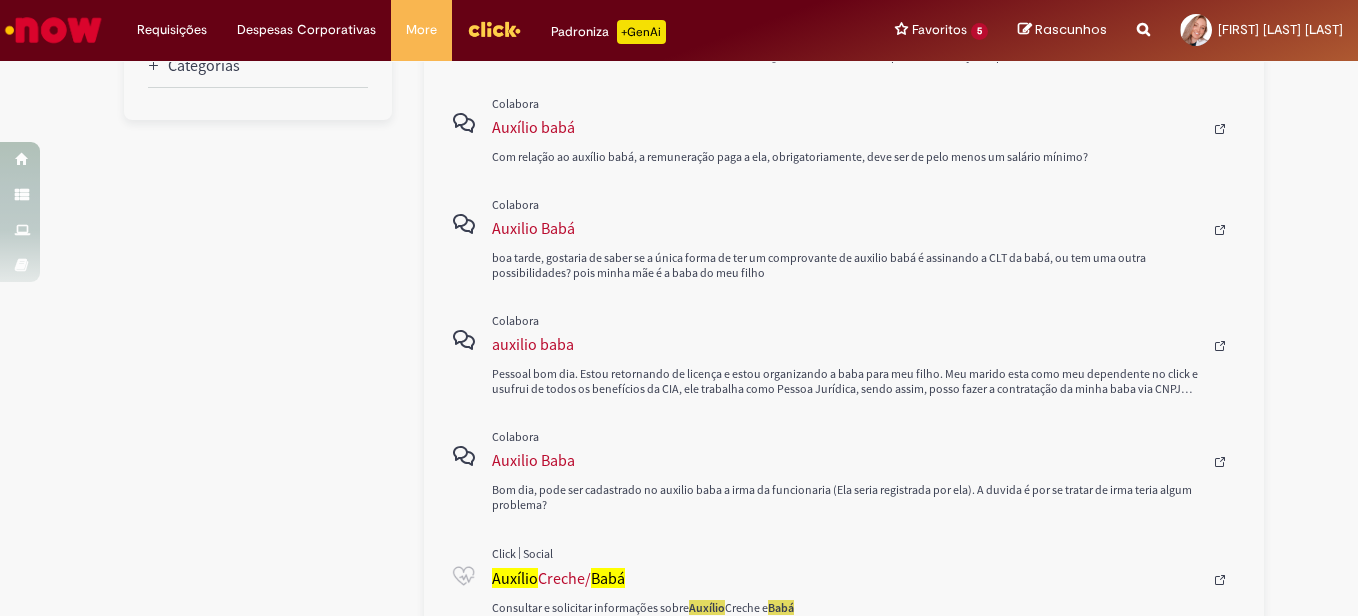 scroll, scrollTop: 800, scrollLeft: 0, axis: vertical 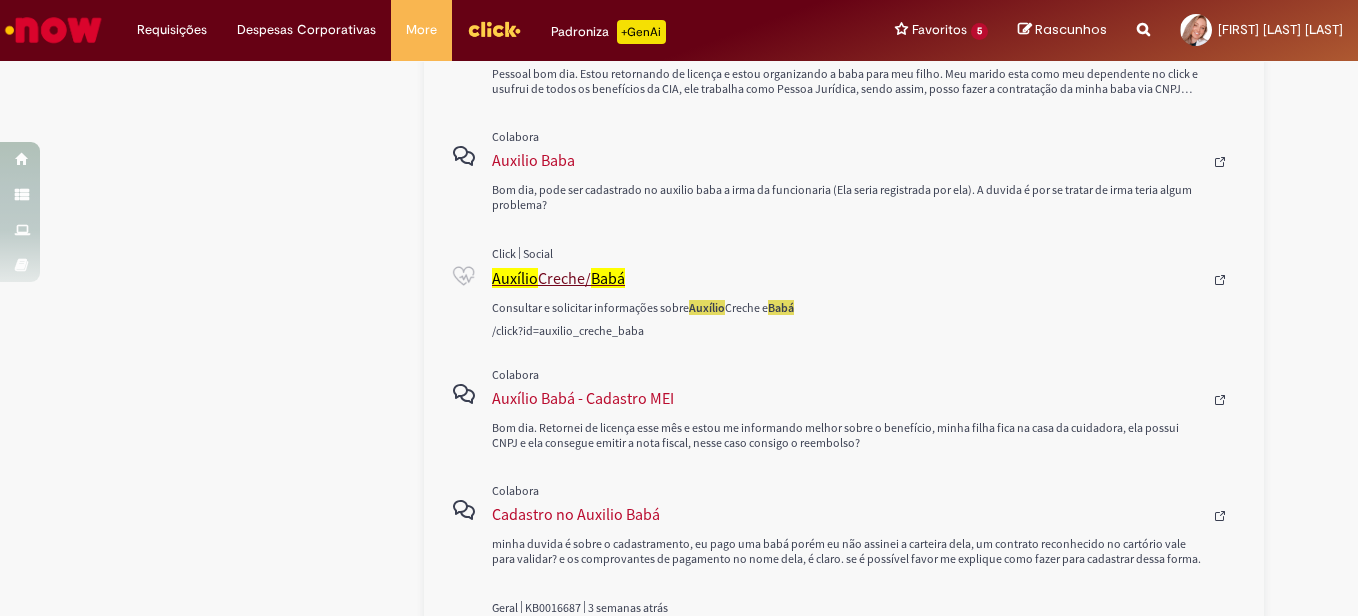 click on "Auxílio  Creche/ Babá" at bounding box center (847, 278) 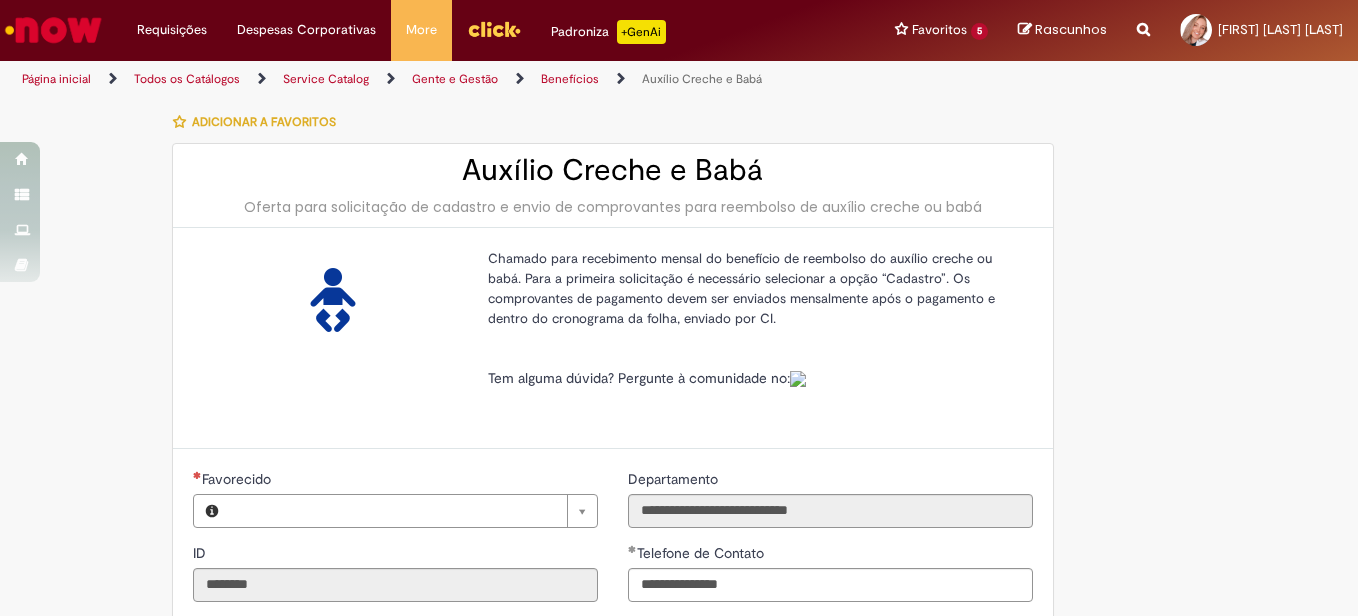 type on "**********" 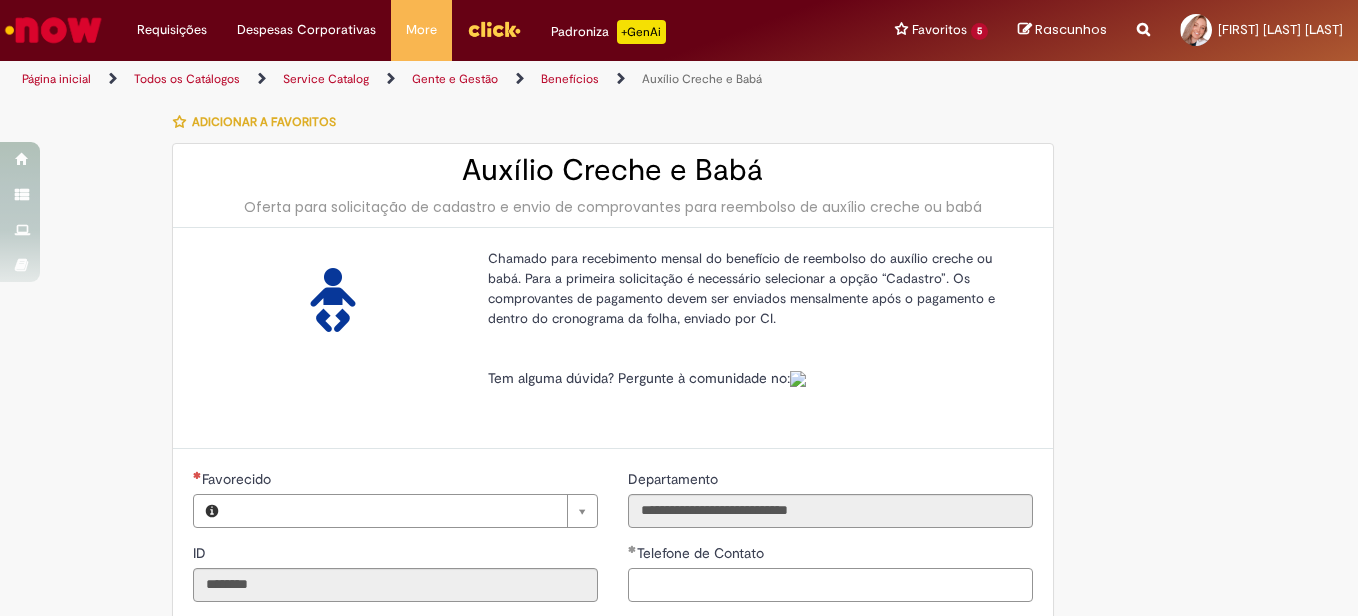 scroll, scrollTop: 0, scrollLeft: 0, axis: both 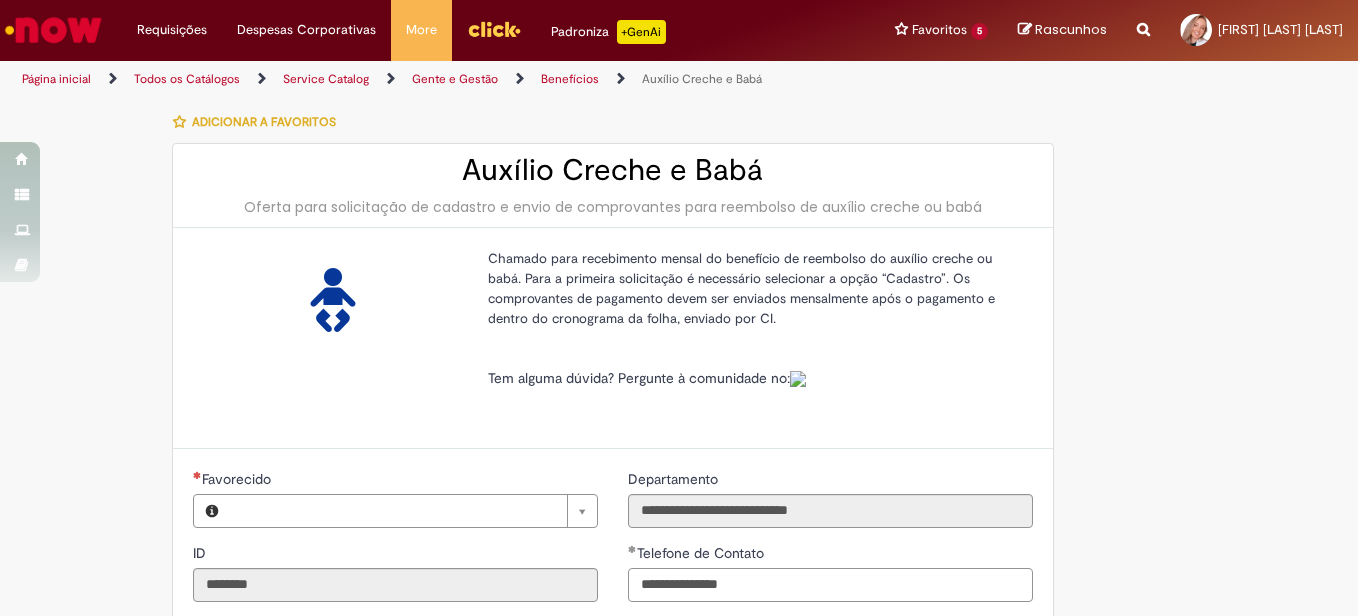 type 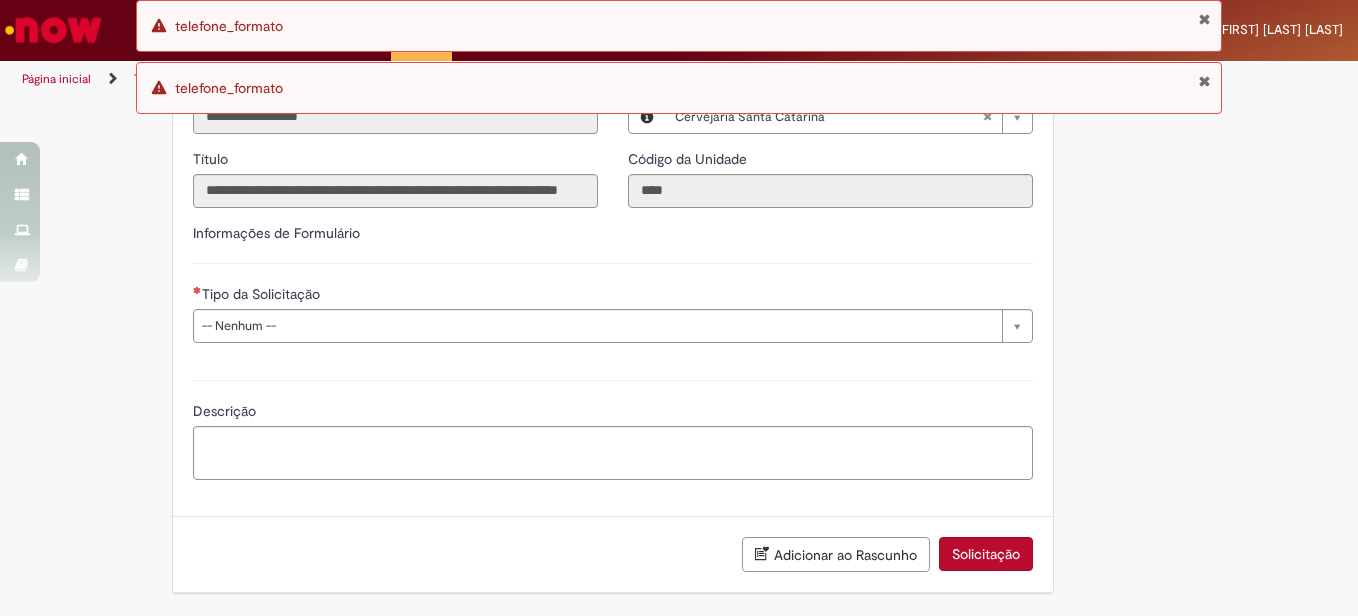 scroll, scrollTop: 0, scrollLeft: 0, axis: both 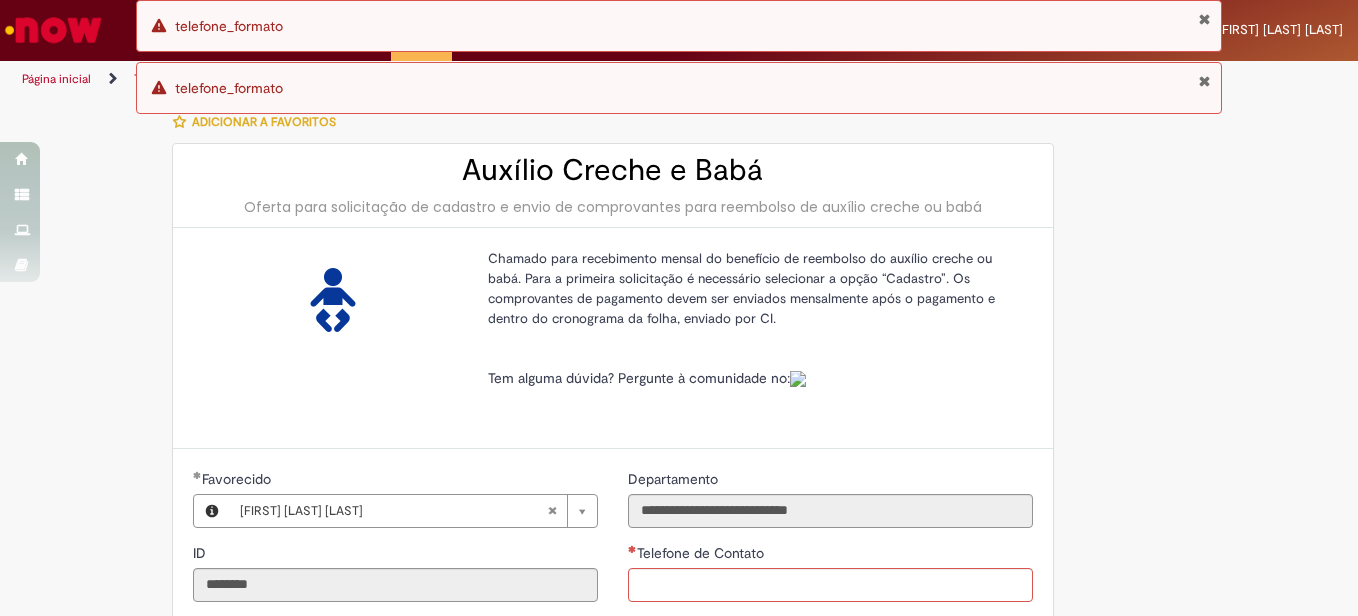 click at bounding box center [1204, 81] 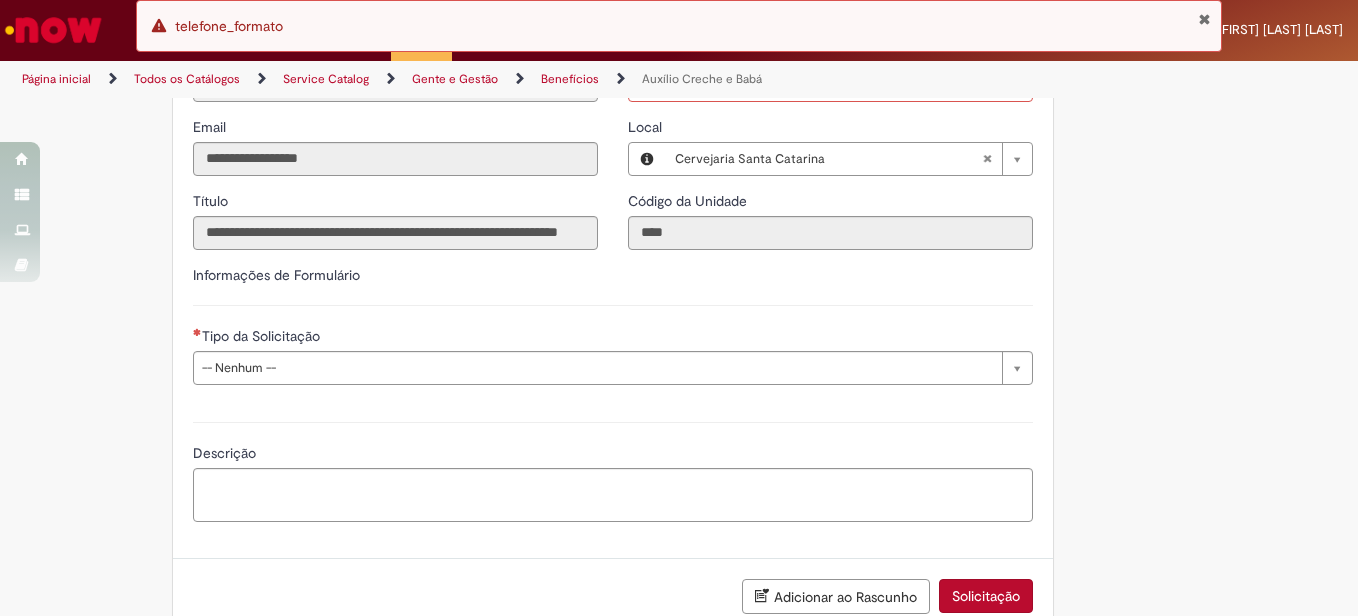 scroll, scrollTop: 564, scrollLeft: 0, axis: vertical 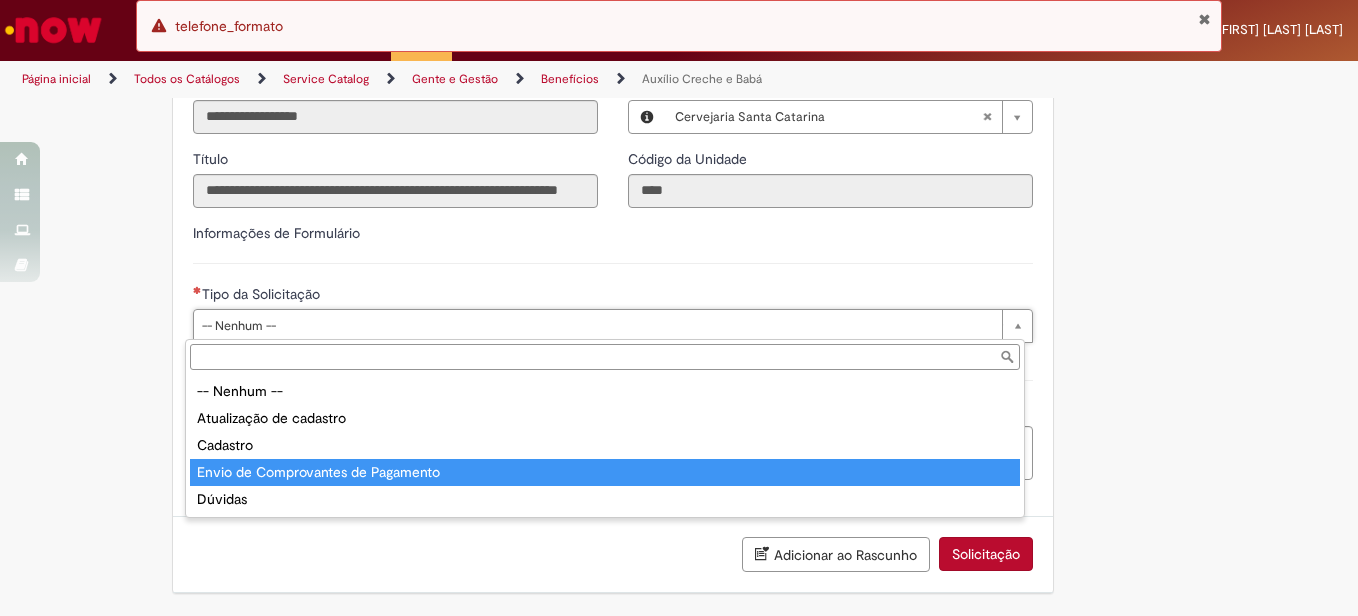 type on "**********" 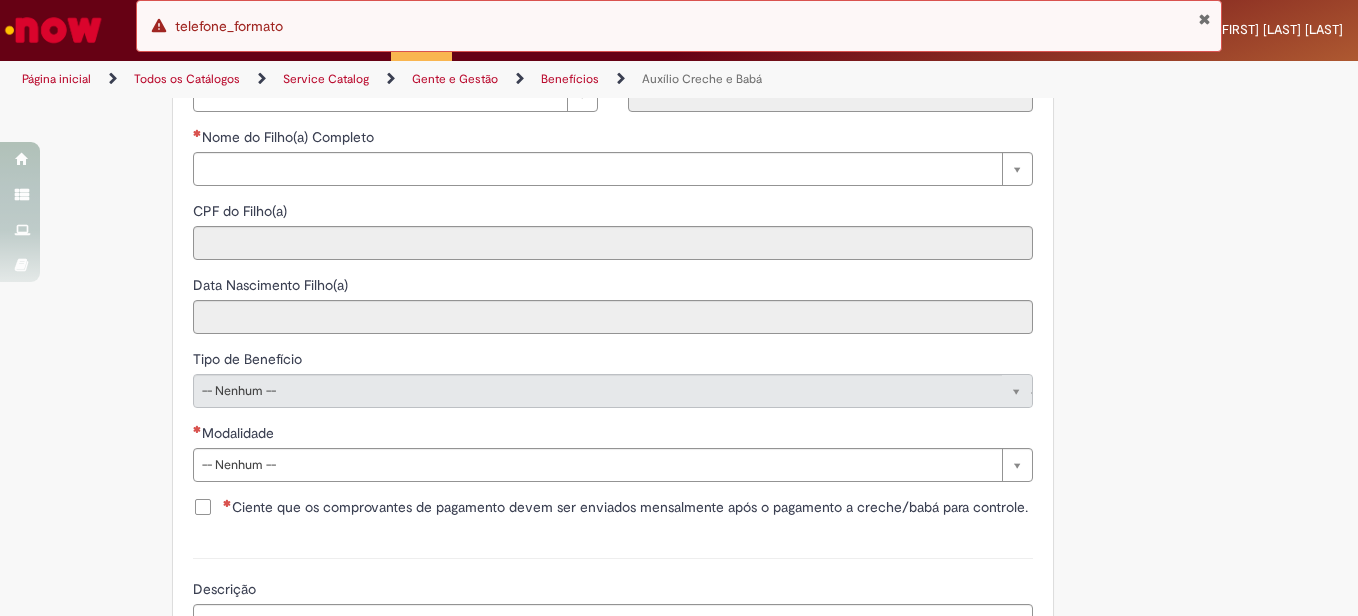 scroll, scrollTop: 843, scrollLeft: 0, axis: vertical 